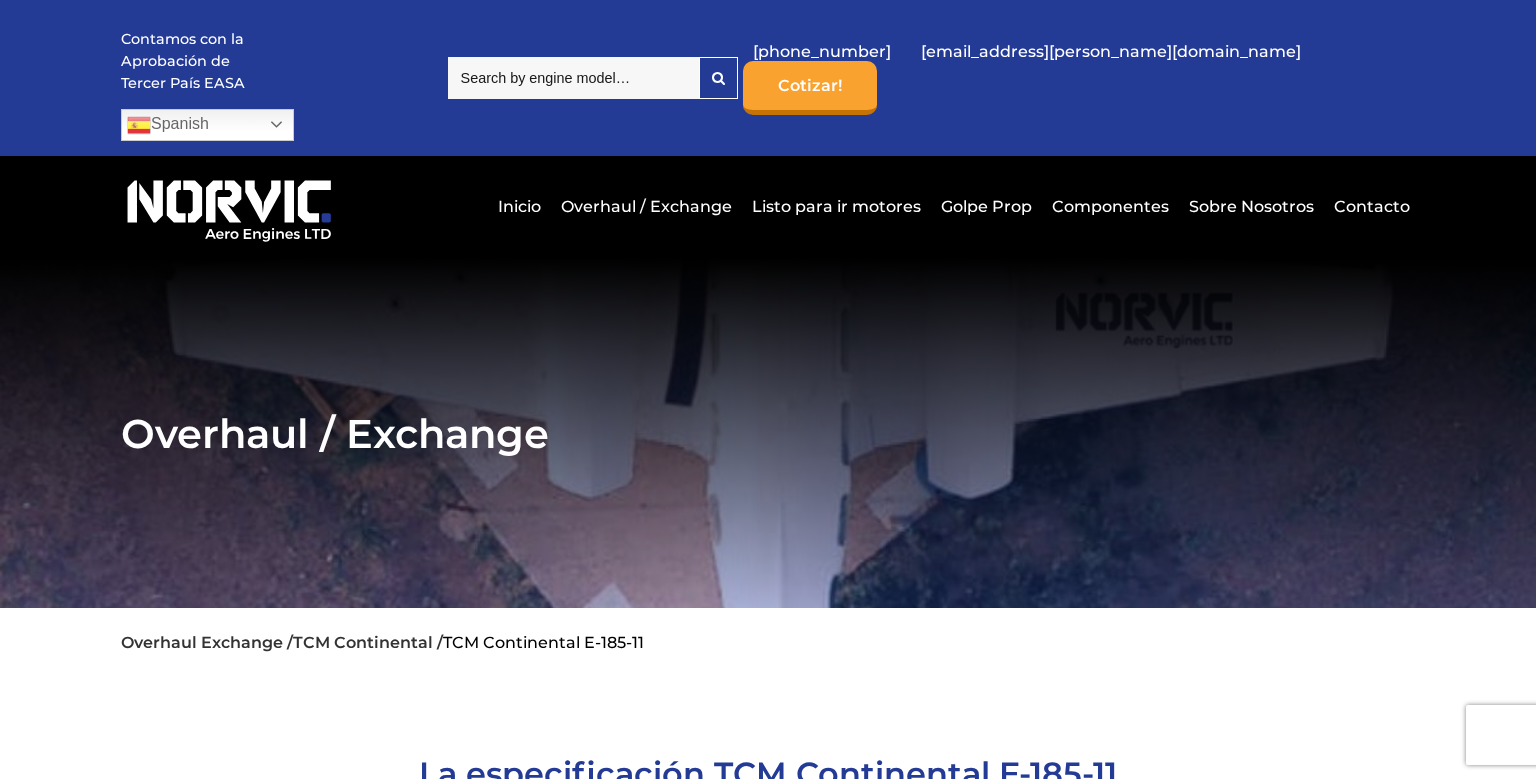 scroll, scrollTop: 0, scrollLeft: 0, axis: both 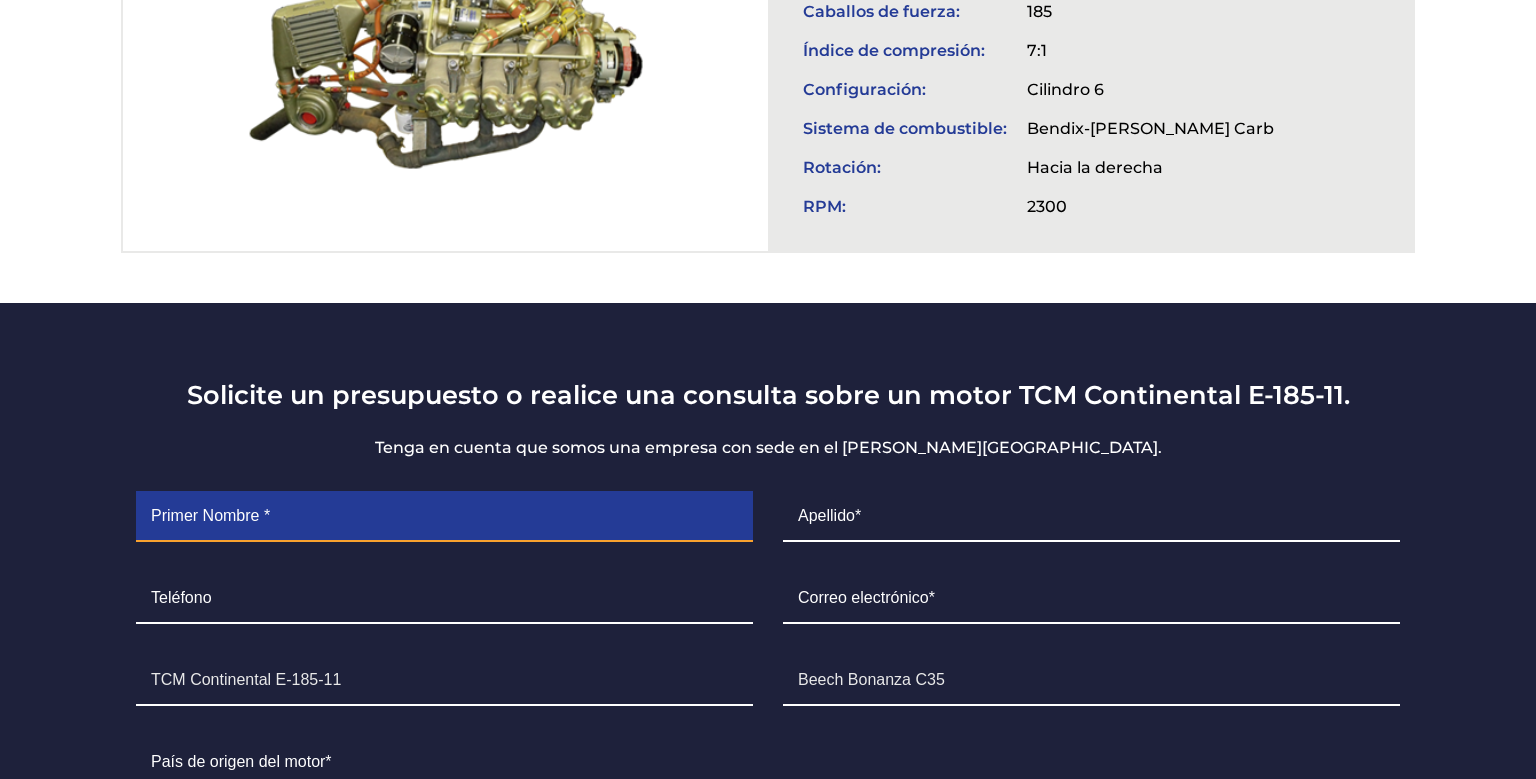 click at bounding box center [444, 517] 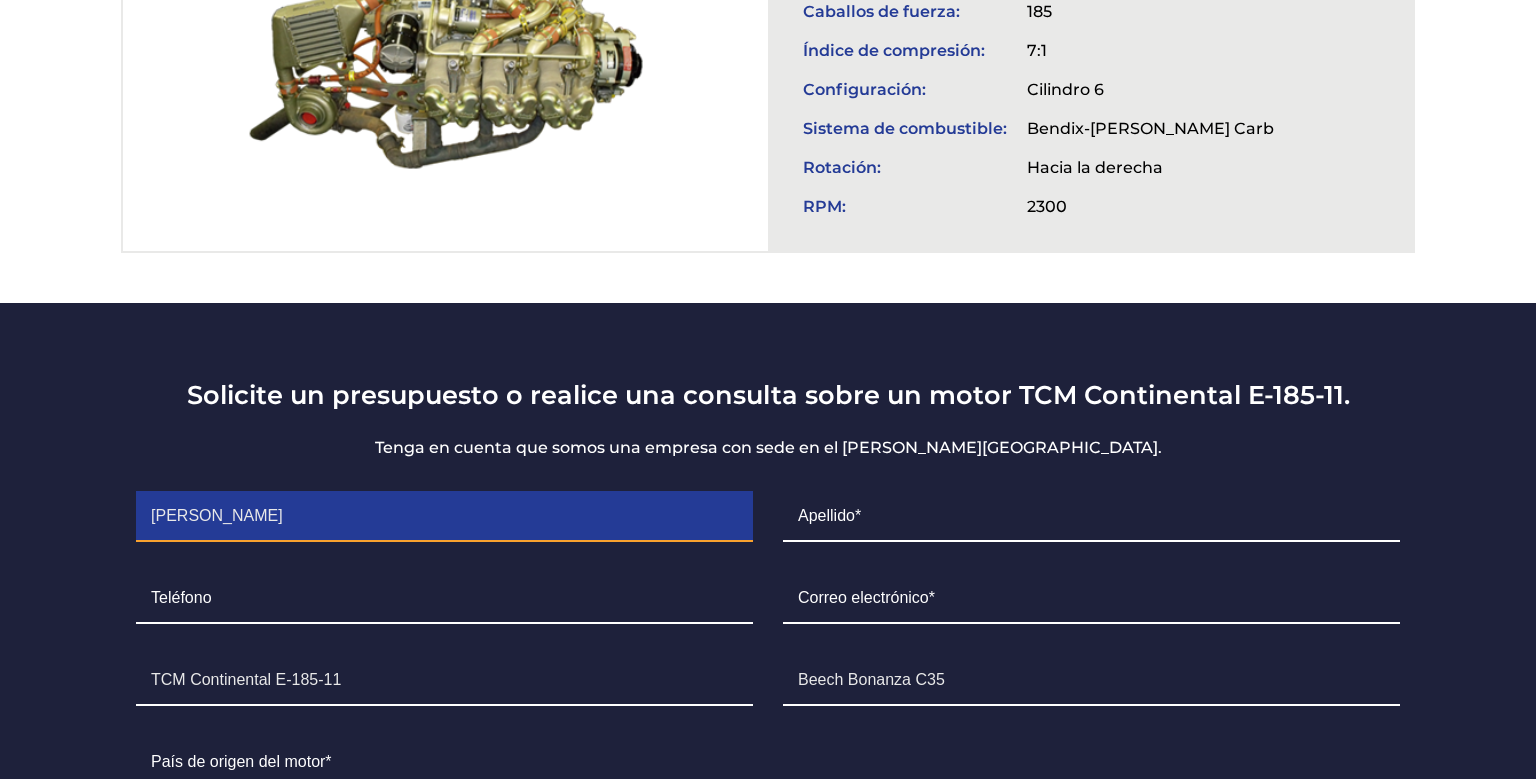 type on "carlos" 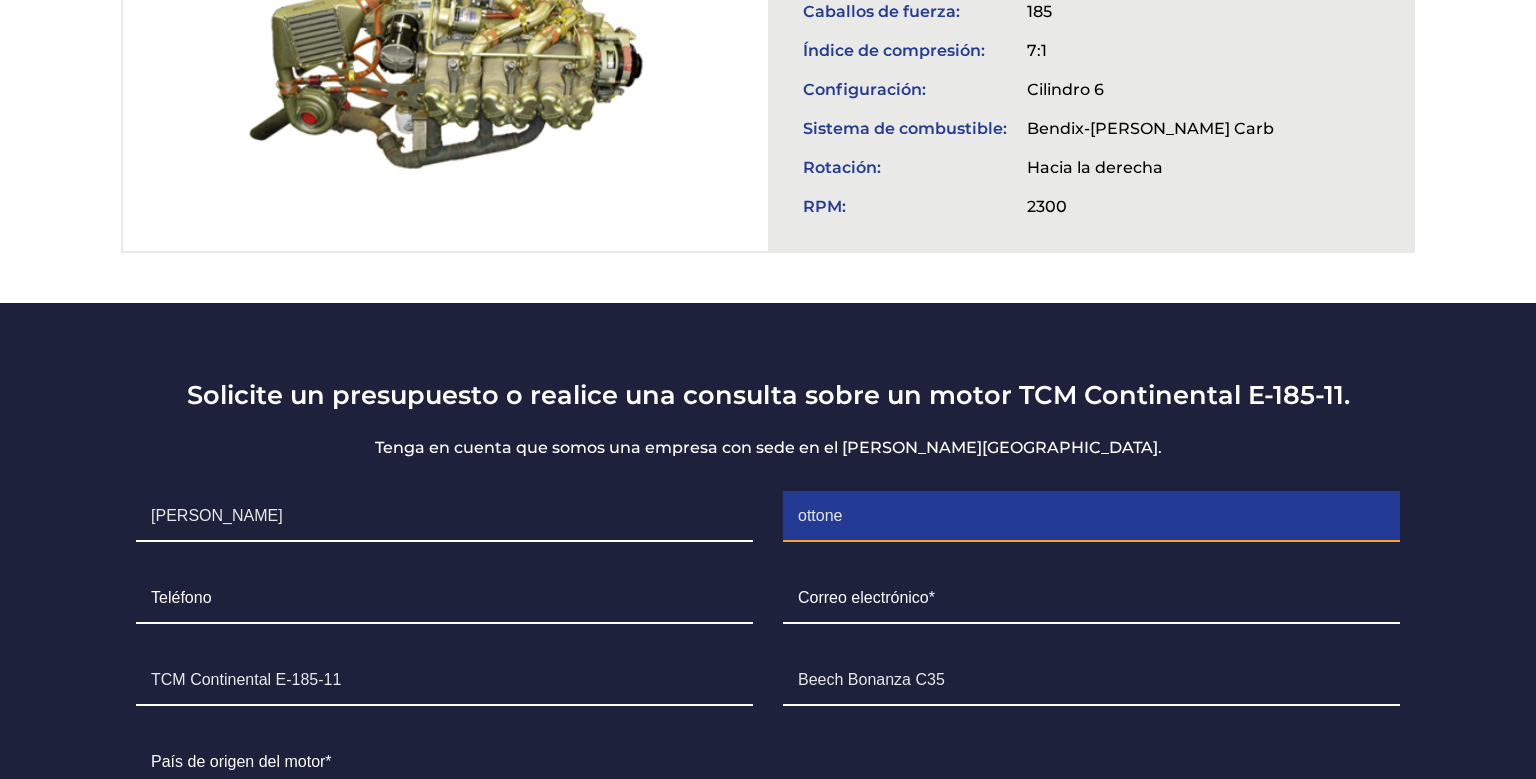 type on "ottone" 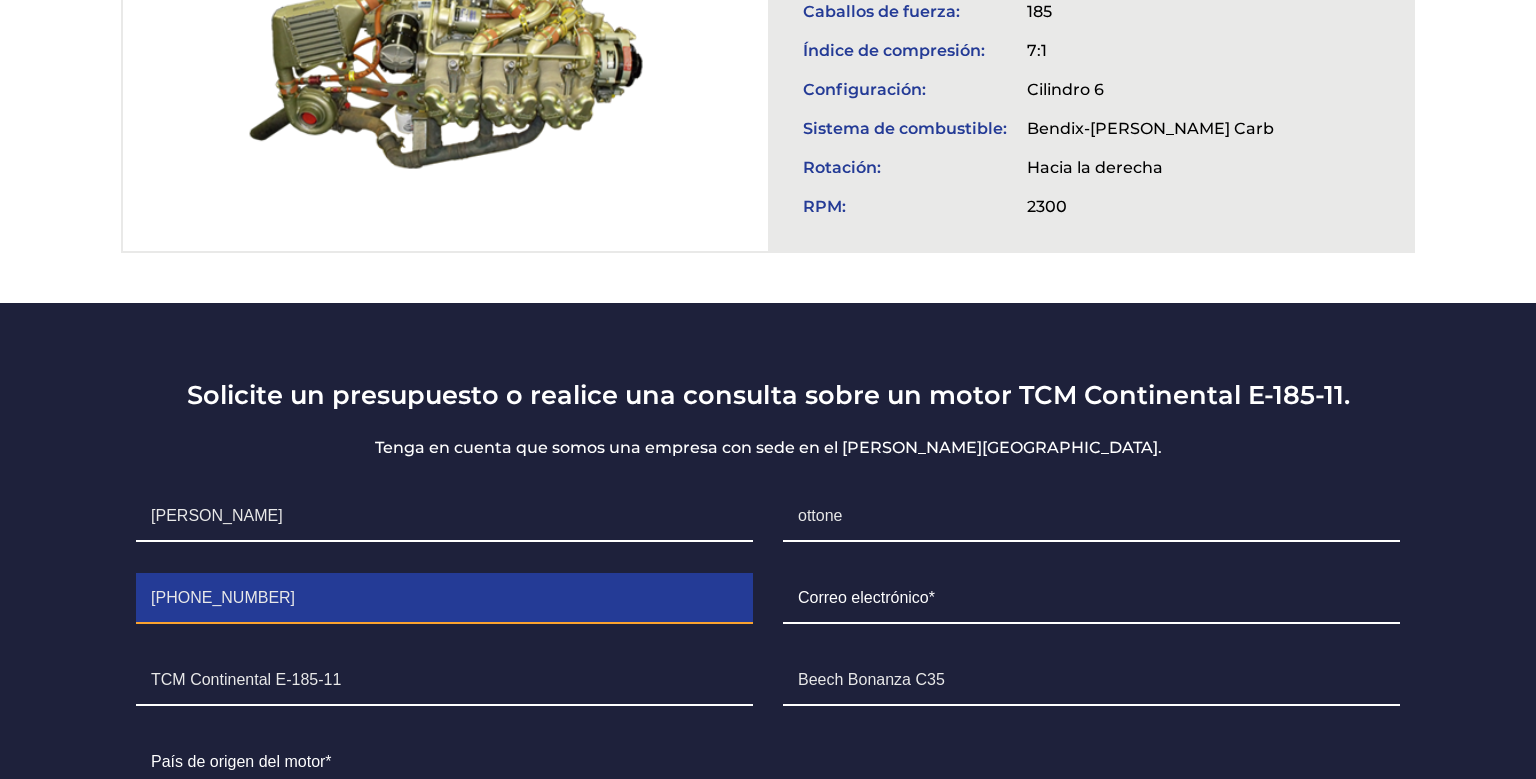 type on "+56987695391" 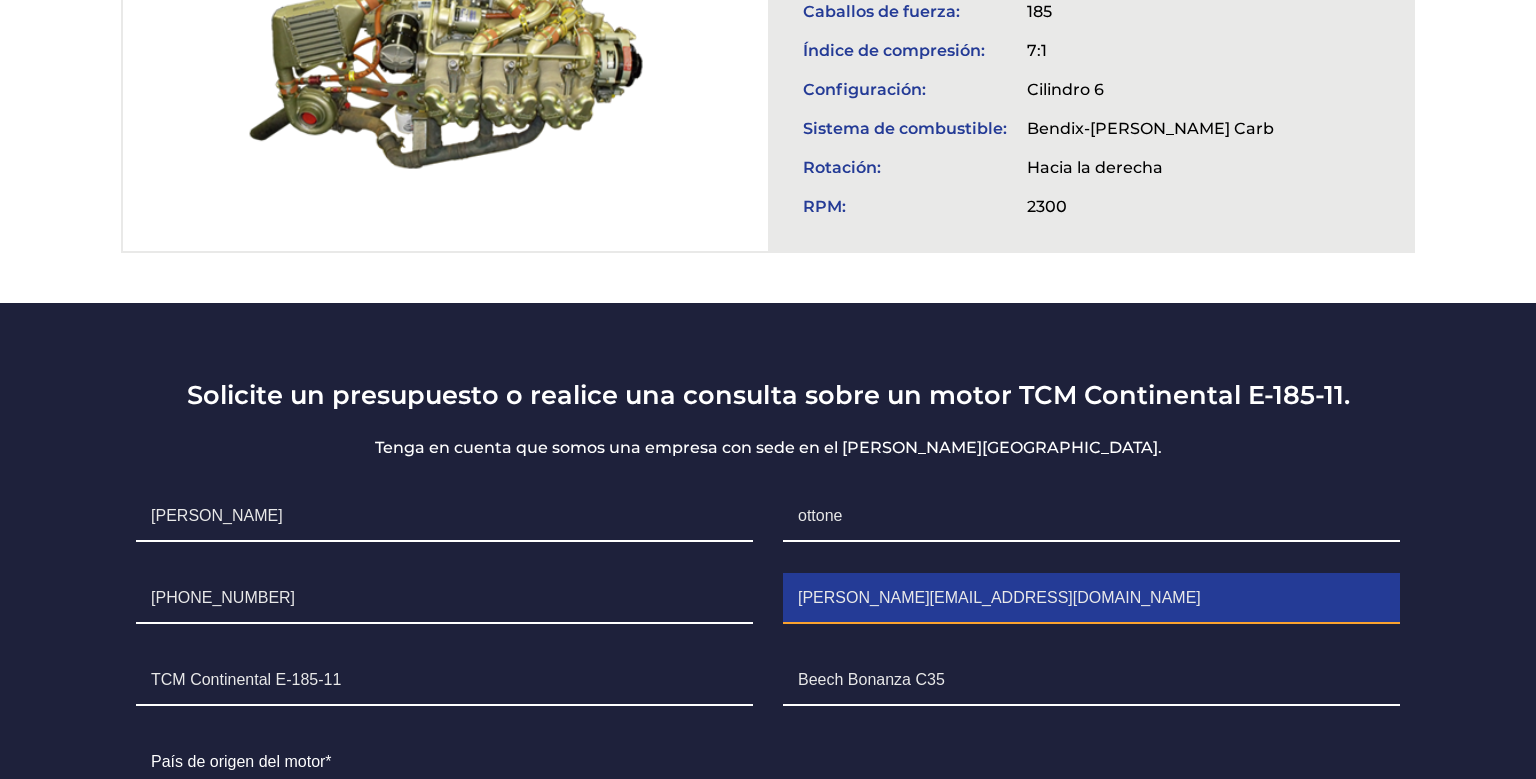 type on "cottone@aeroserv-airtech.cl" 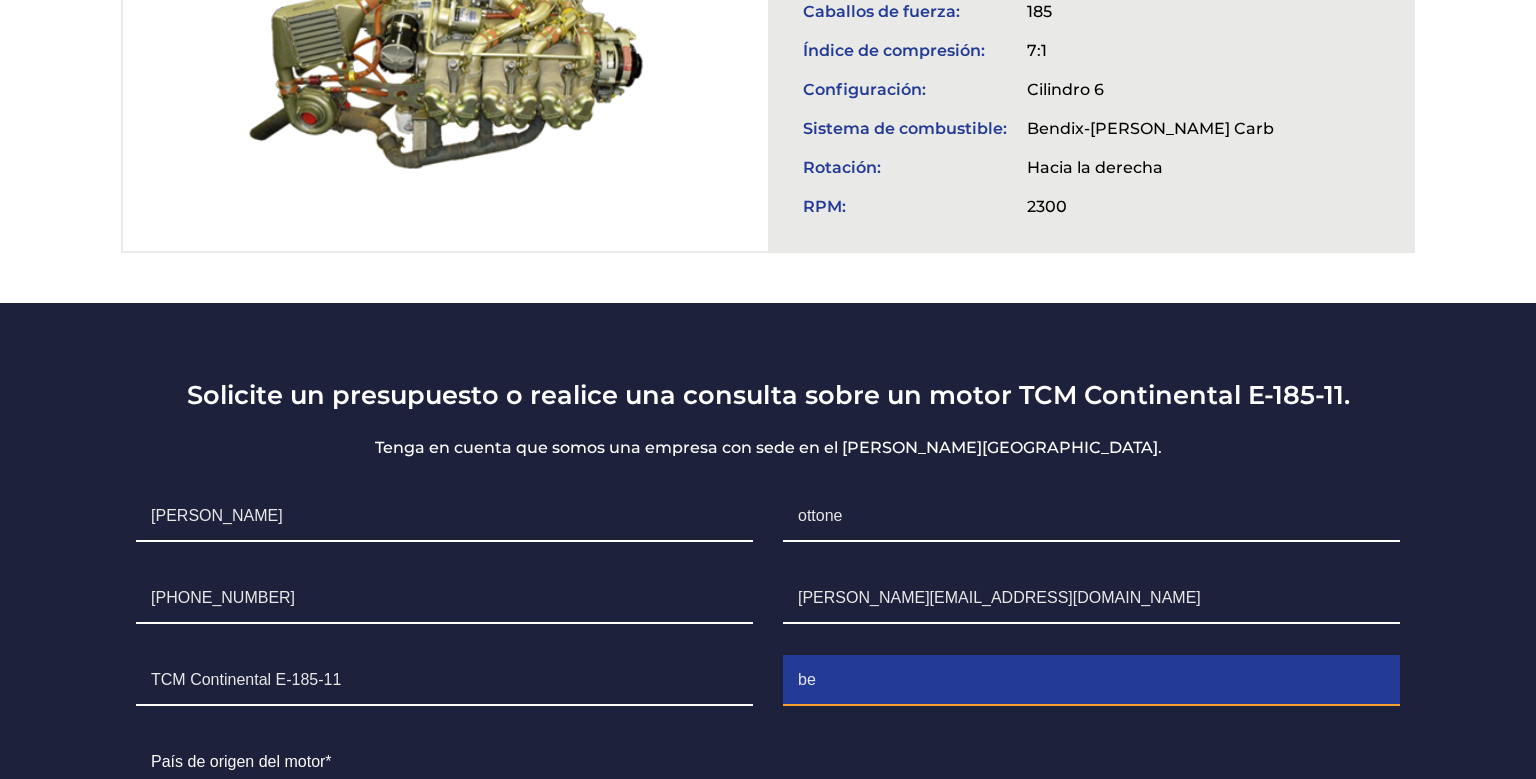 type on "b" 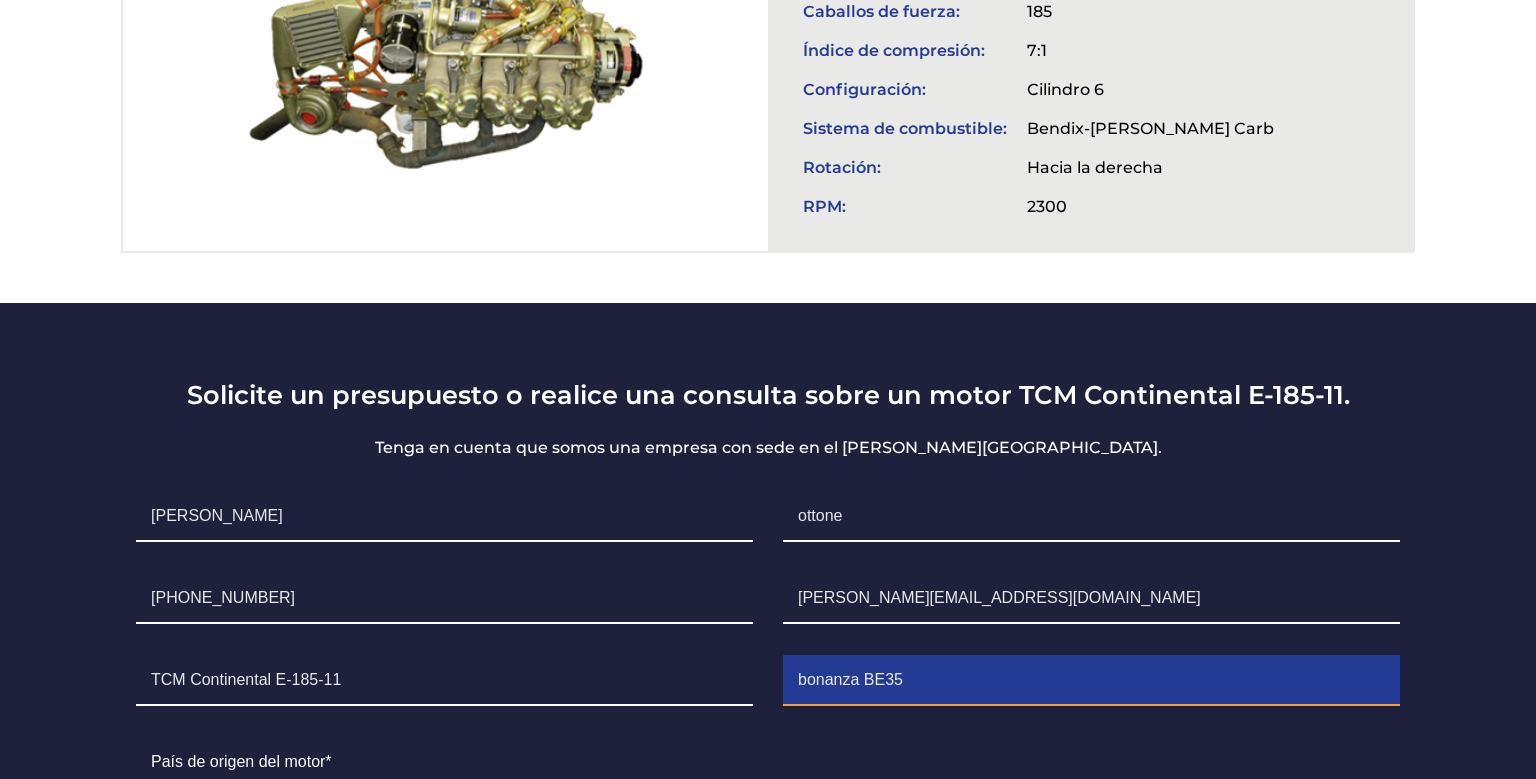 type on "bonanza BE35" 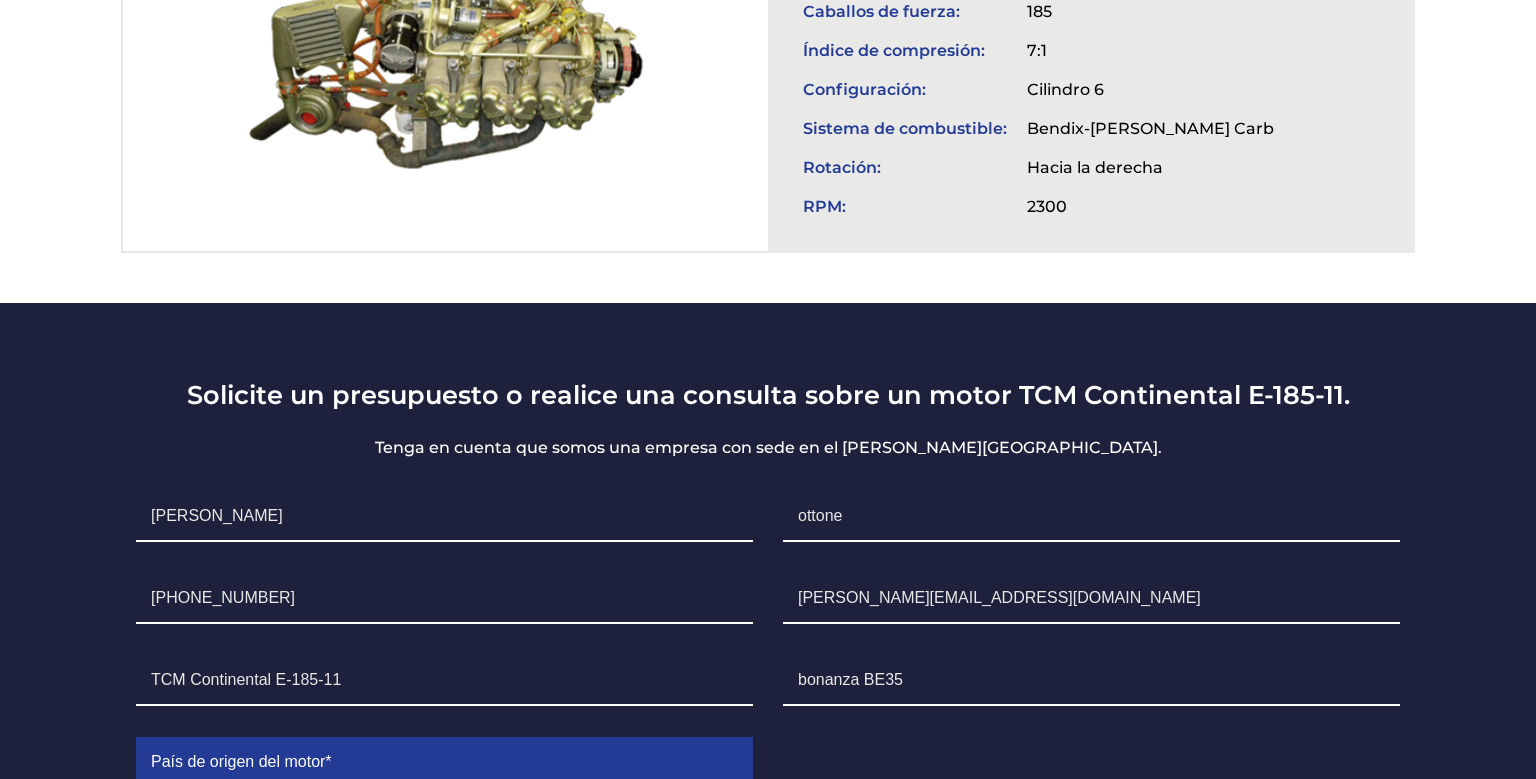 click at bounding box center [444, 763] 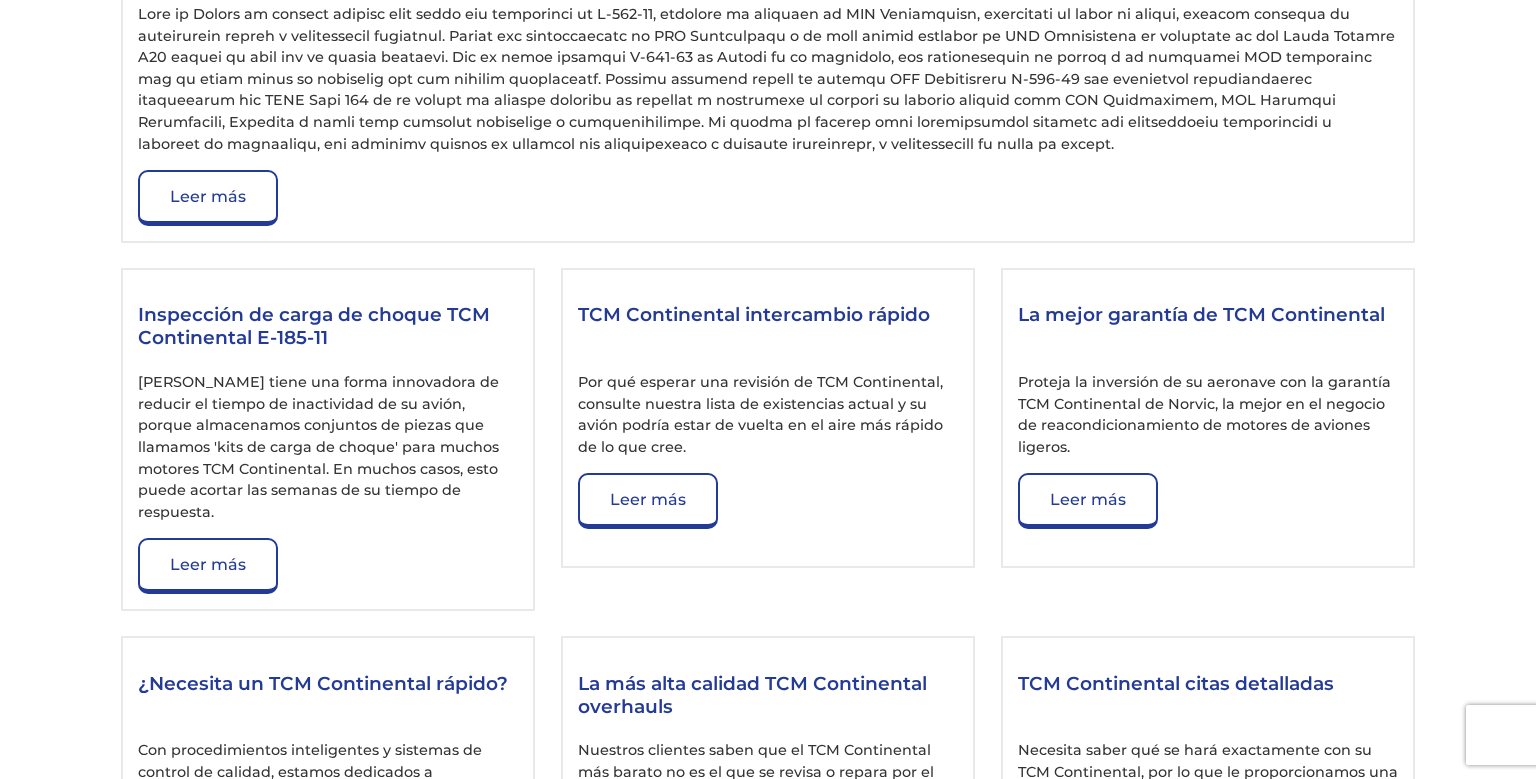 scroll, scrollTop: 2488, scrollLeft: 0, axis: vertical 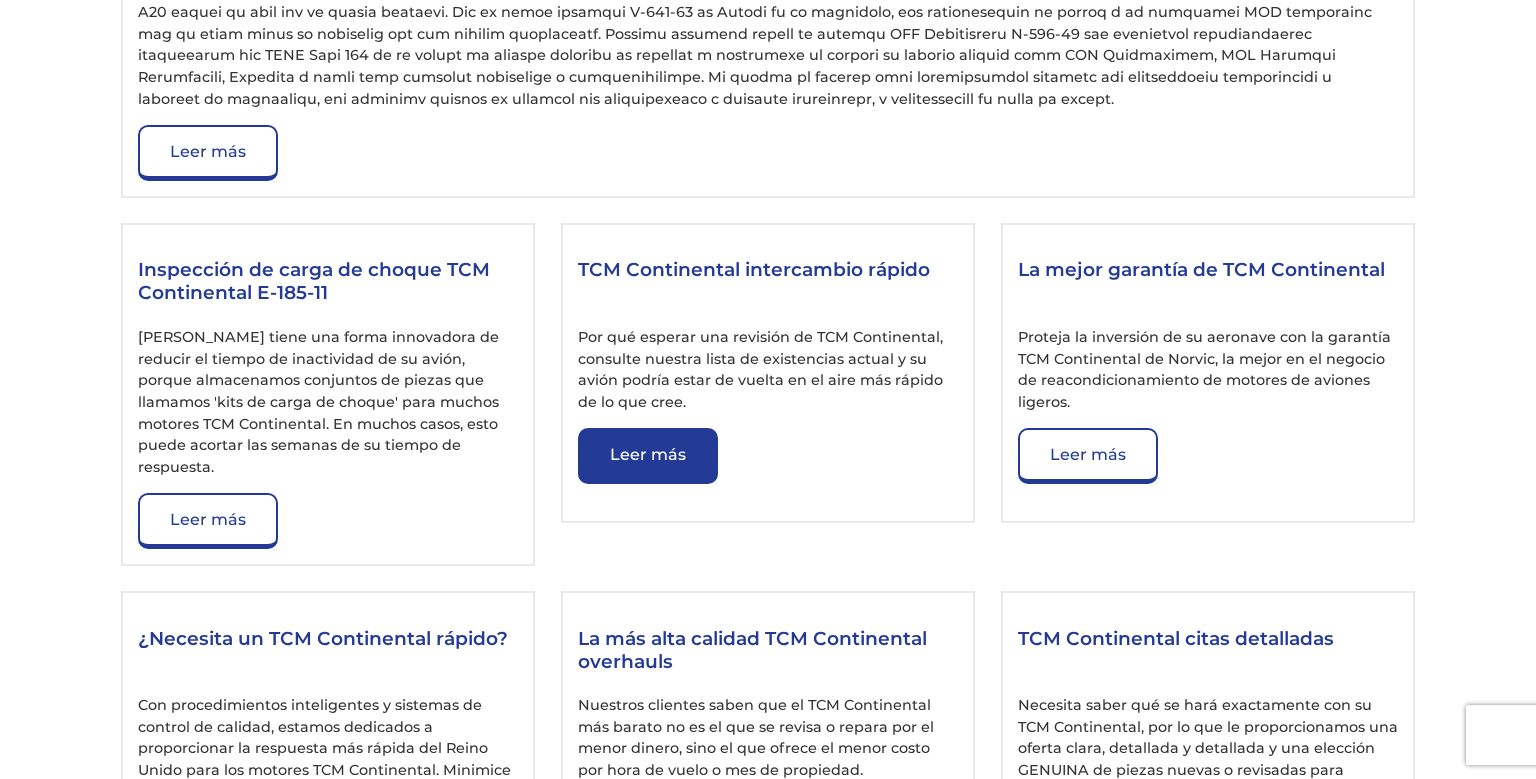 type on "chile" 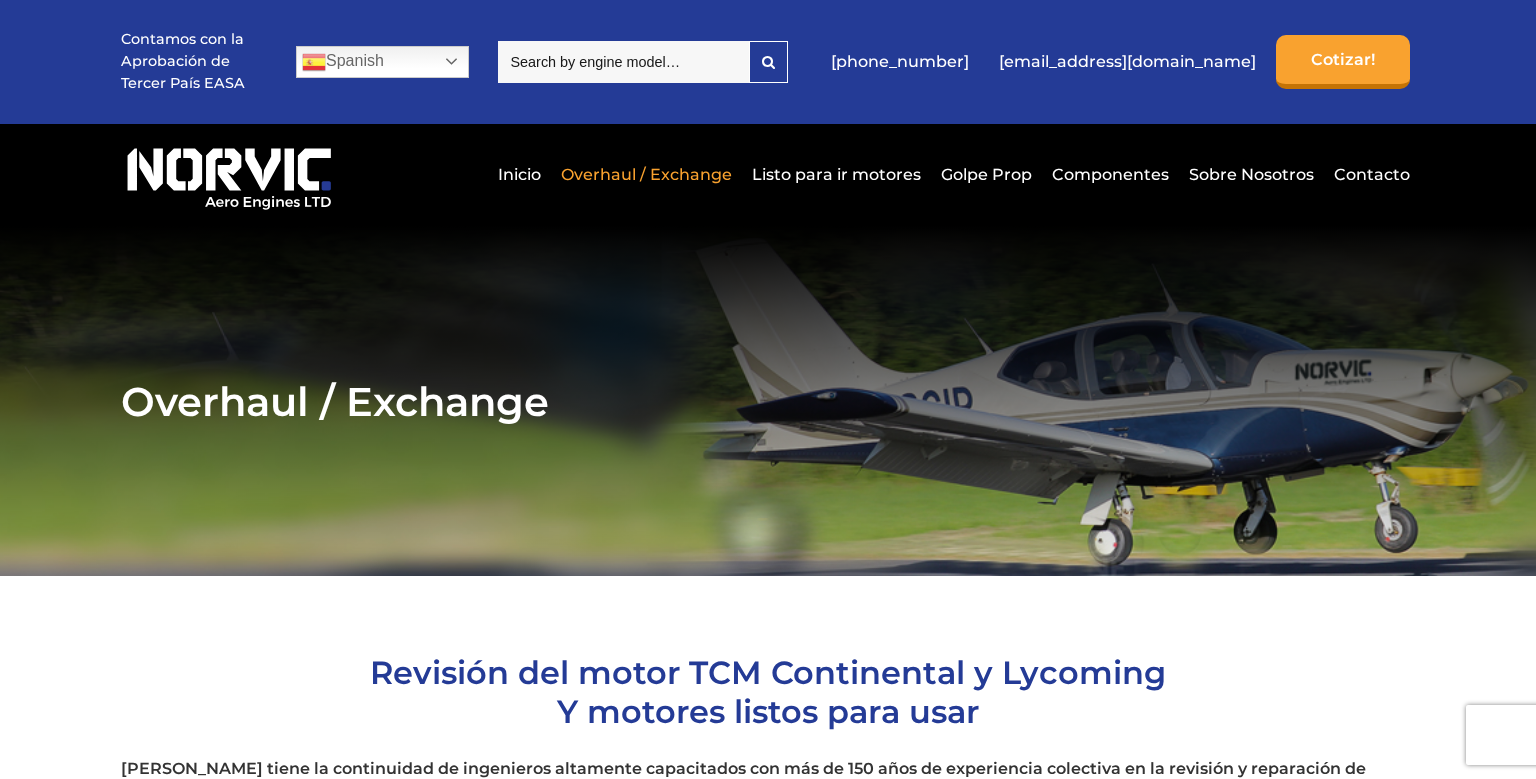 scroll, scrollTop: 0, scrollLeft: 0, axis: both 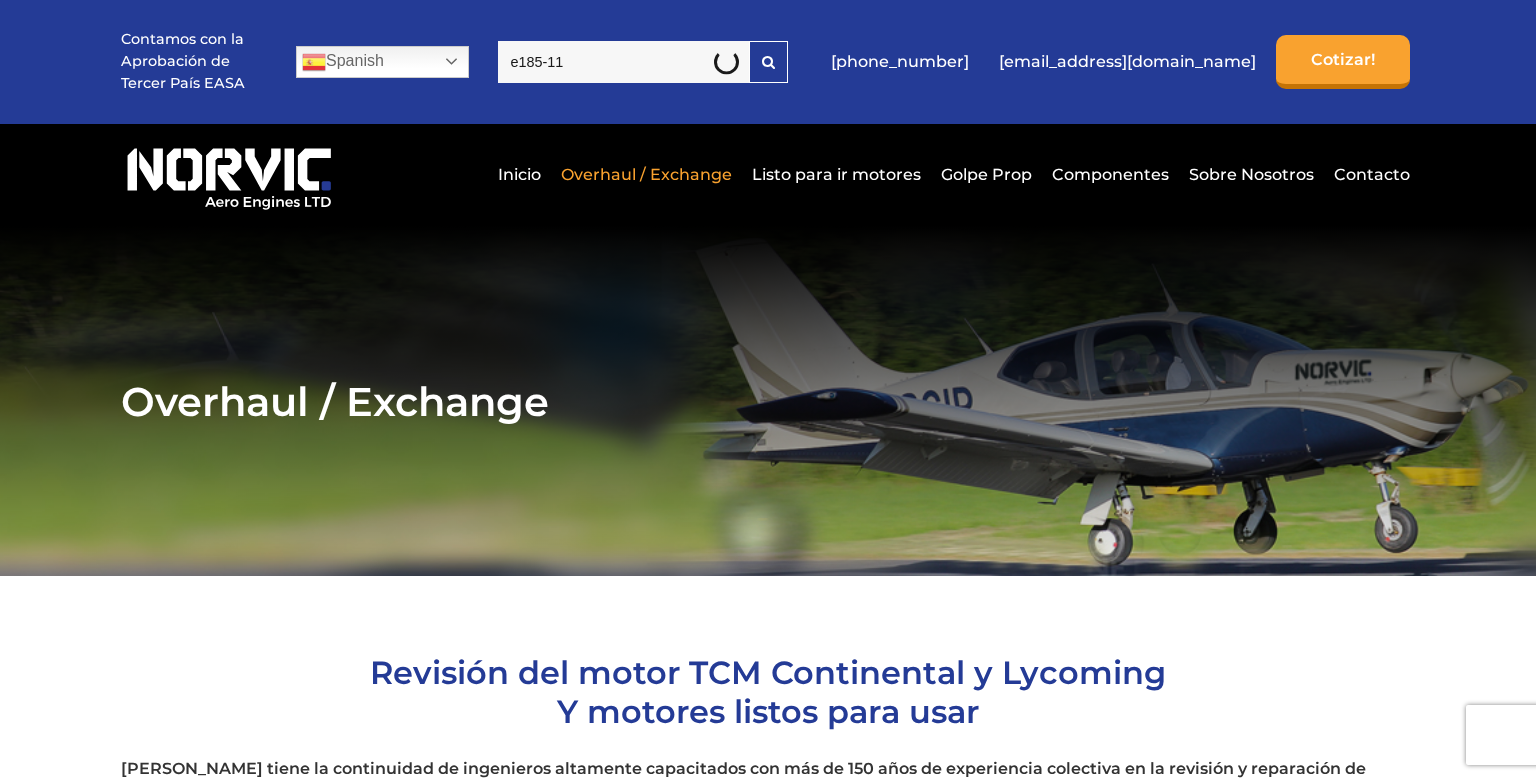 type on "e185-11" 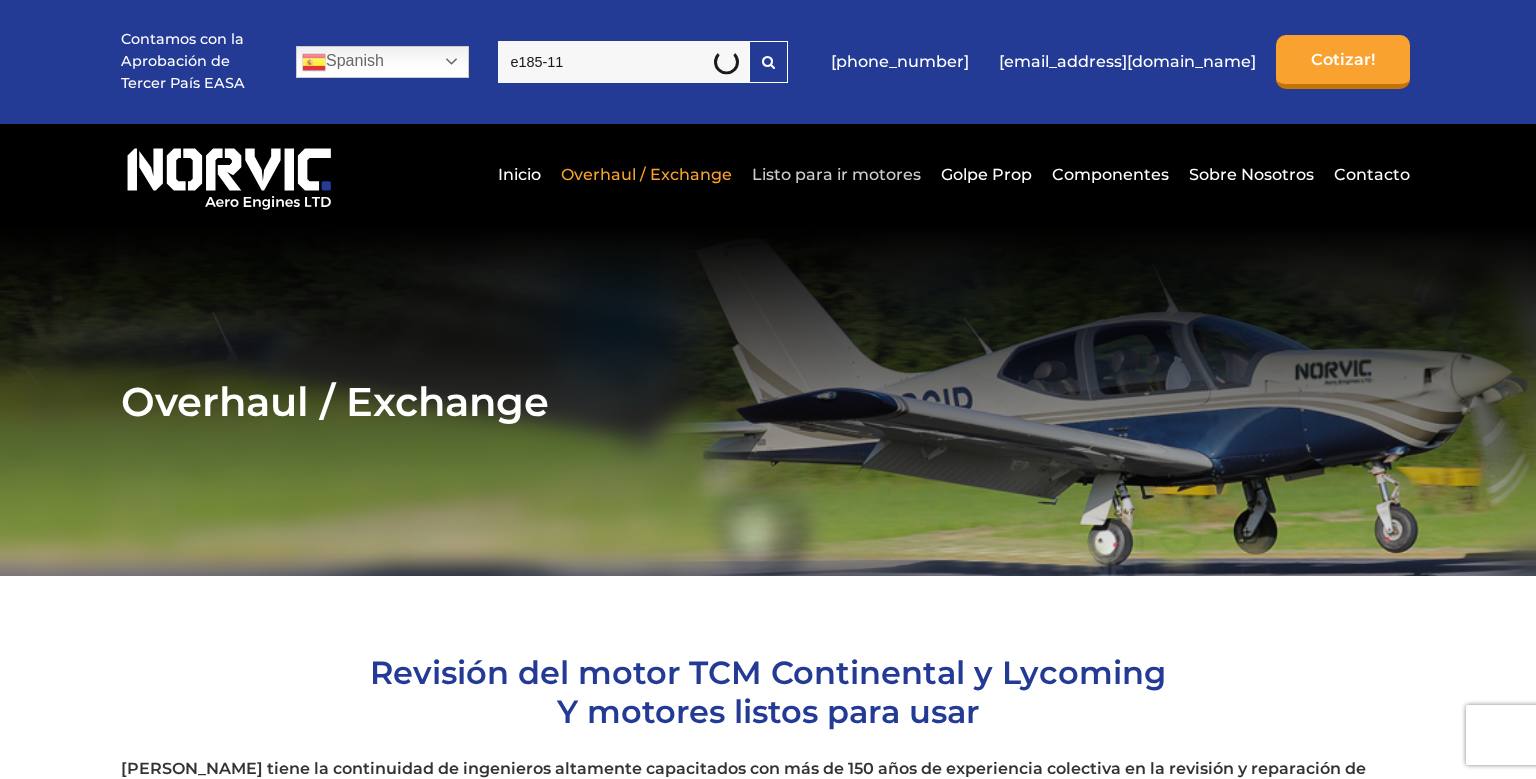 click on "Listo para ir motores" at bounding box center [836, 174] 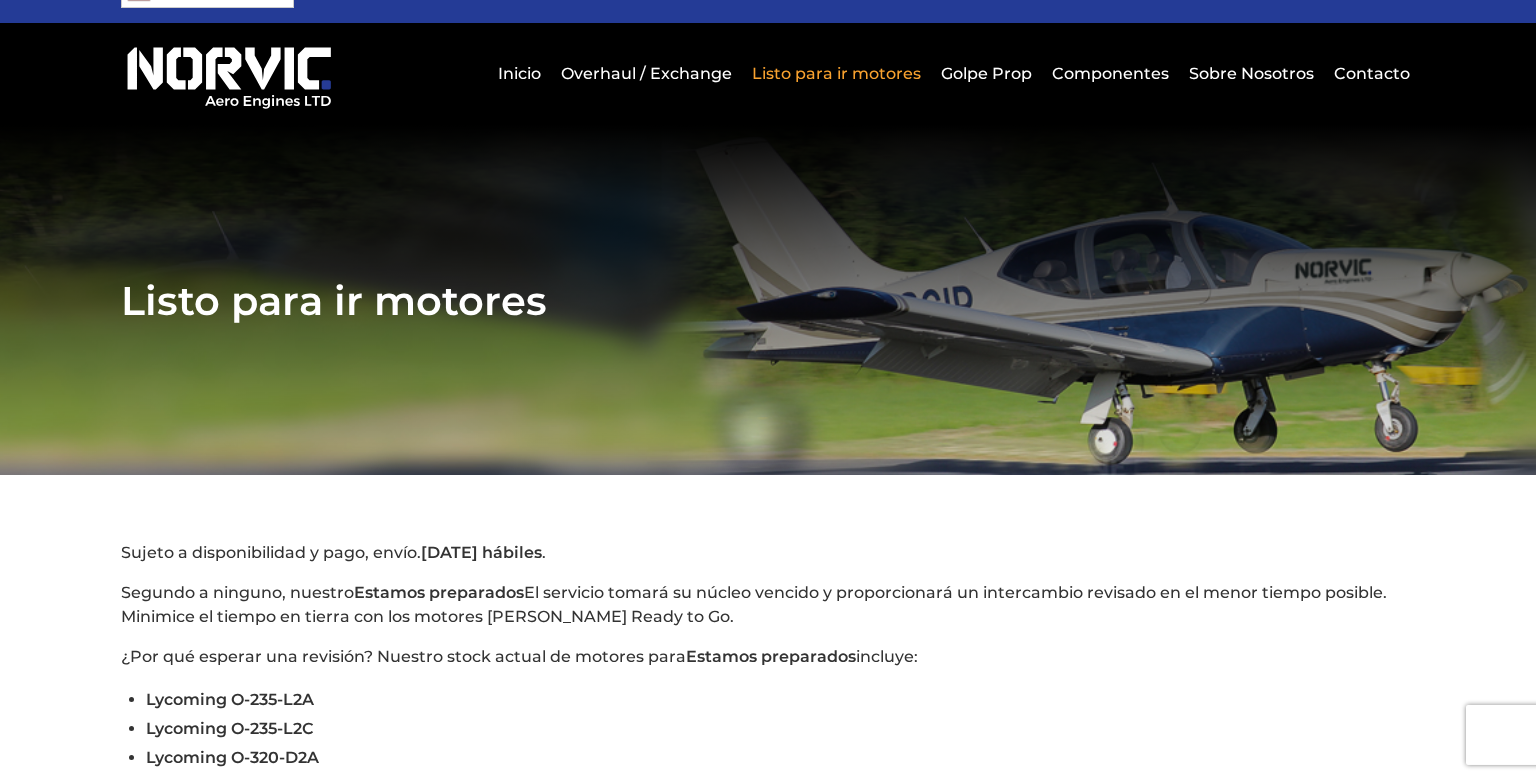 scroll, scrollTop: 0, scrollLeft: 0, axis: both 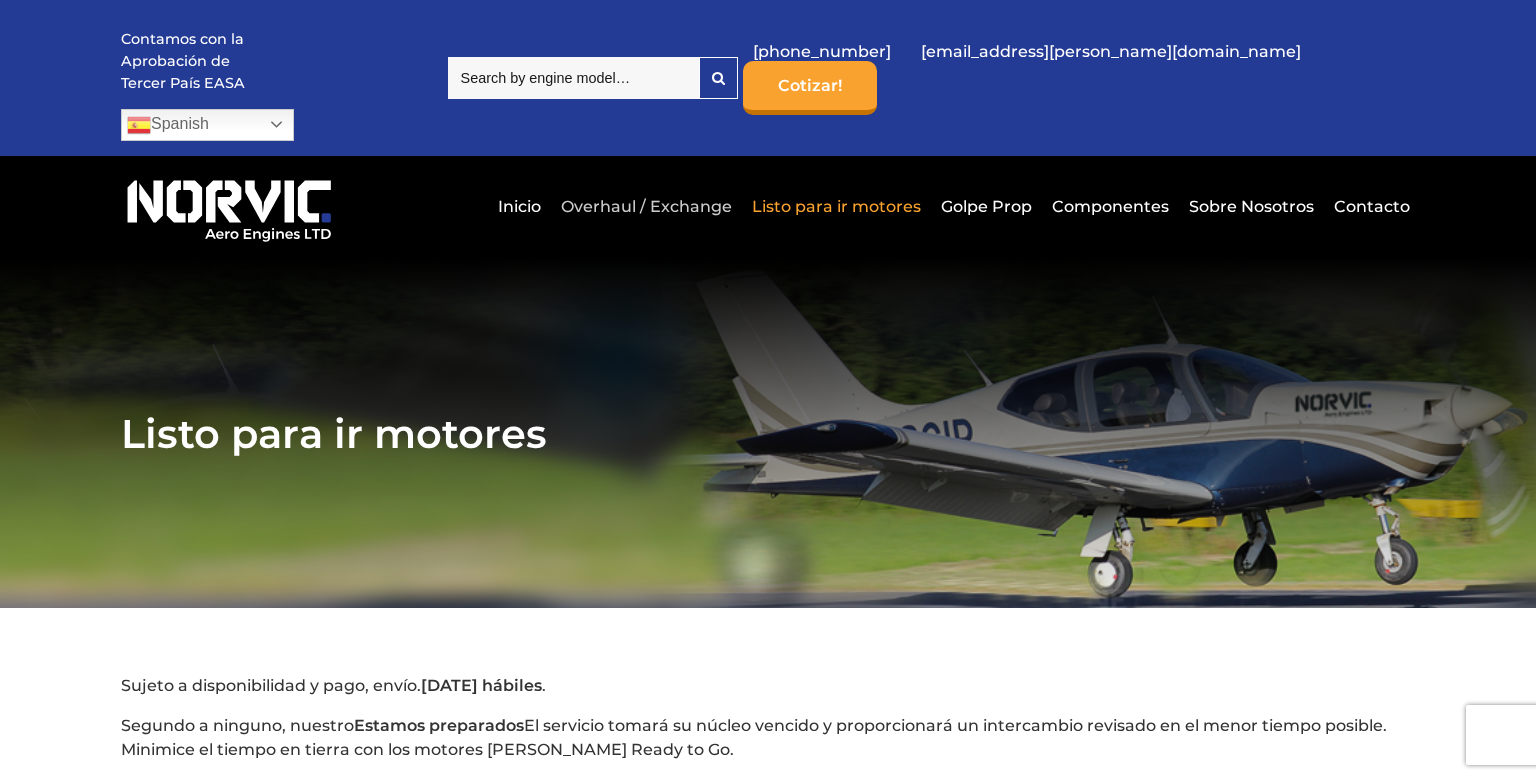 click on "Overhaul / Exchange" at bounding box center (646, 206) 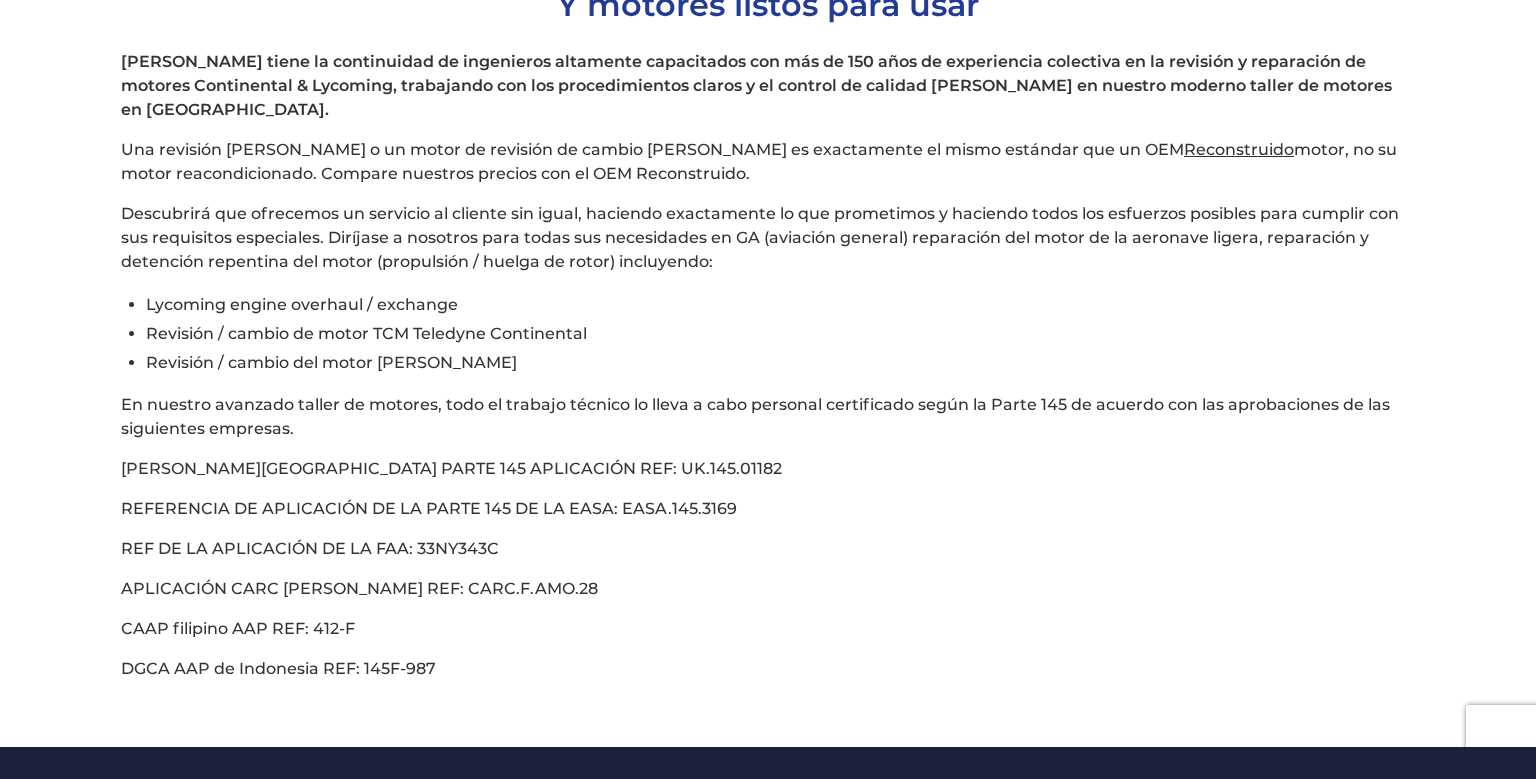 scroll, scrollTop: 792, scrollLeft: 0, axis: vertical 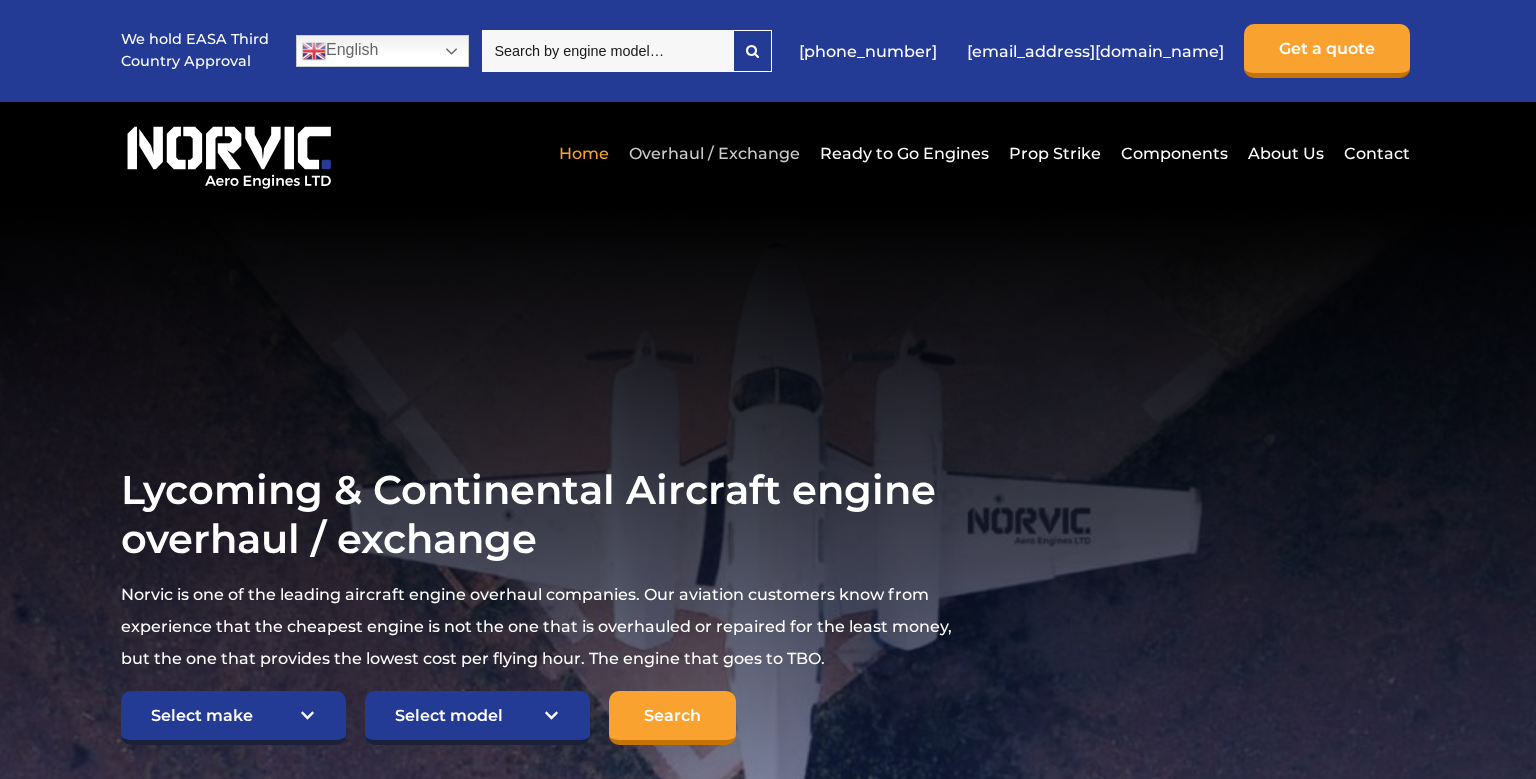 click on "Overhaul / Exchange" at bounding box center [714, 153] 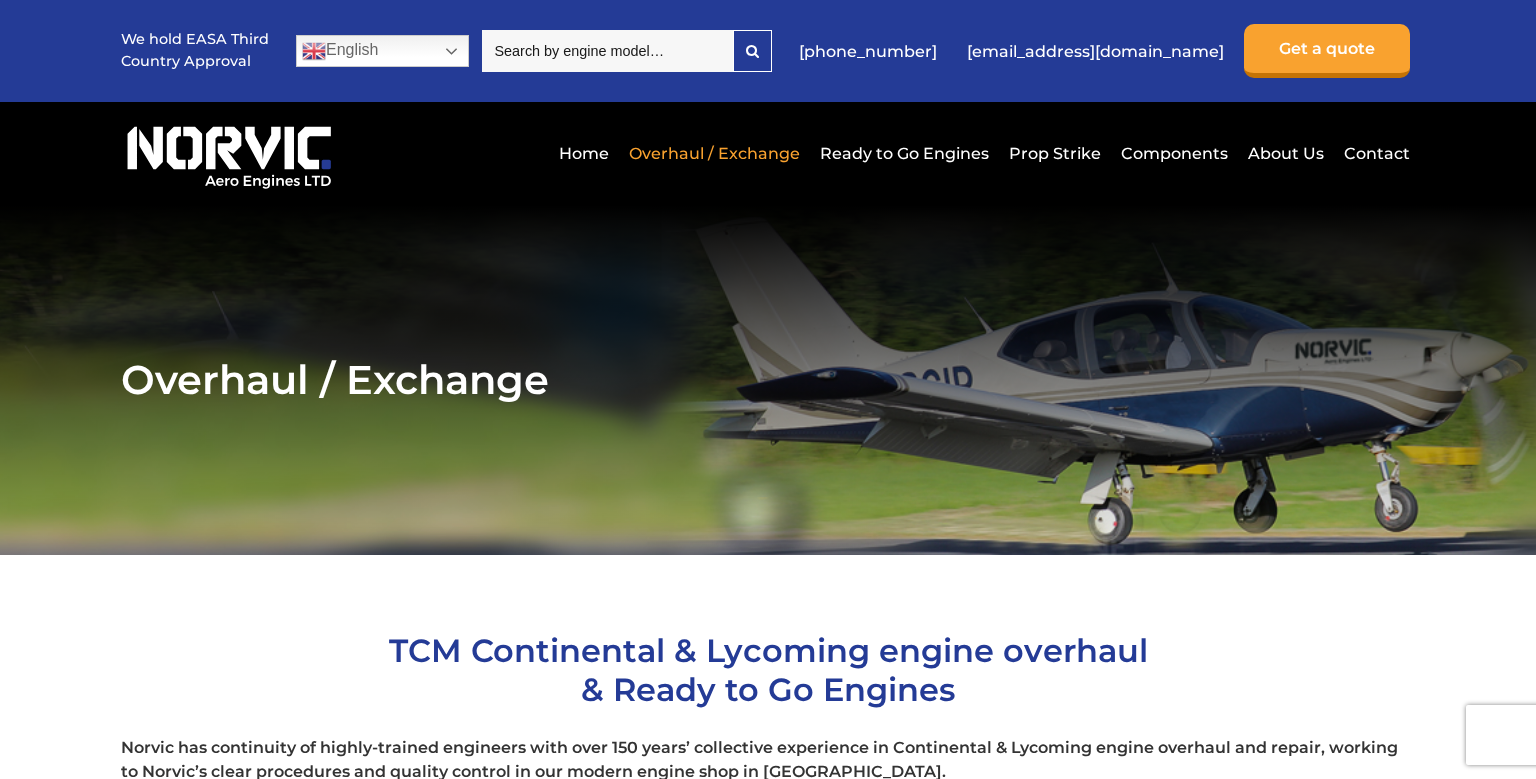 scroll, scrollTop: 0, scrollLeft: 0, axis: both 